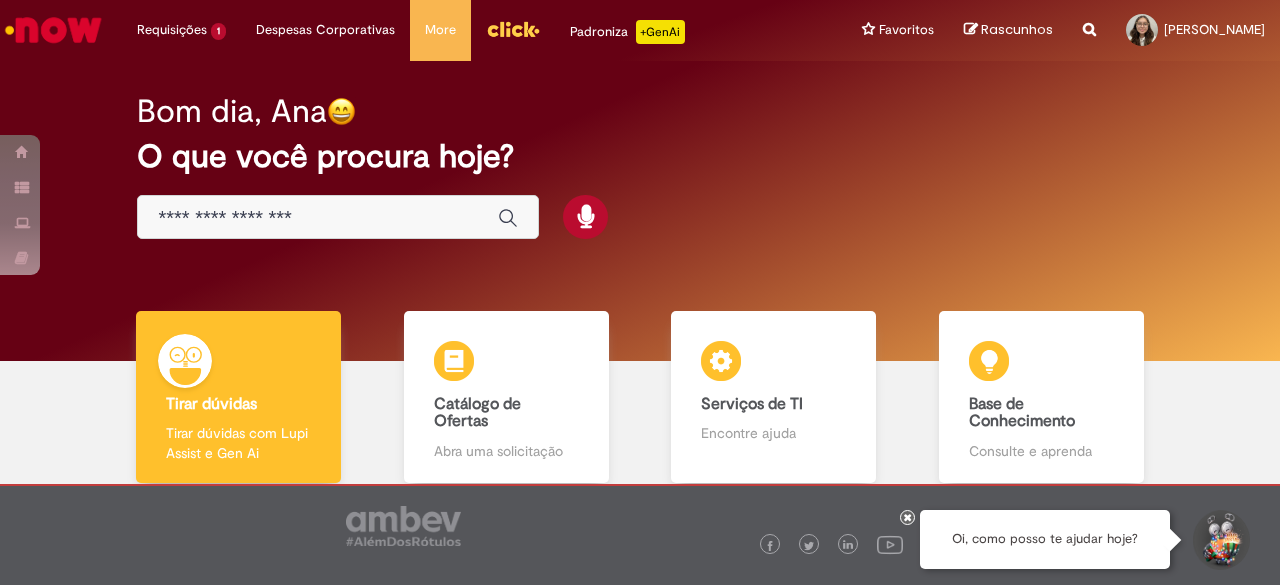 scroll, scrollTop: 0, scrollLeft: 0, axis: both 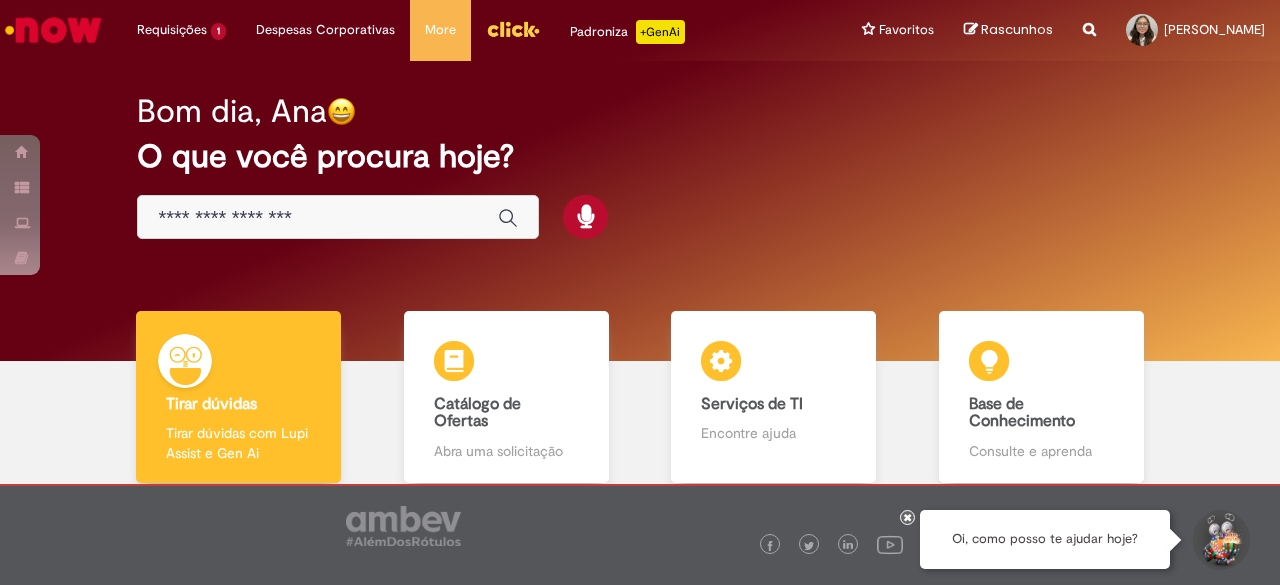 click at bounding box center [338, 217] 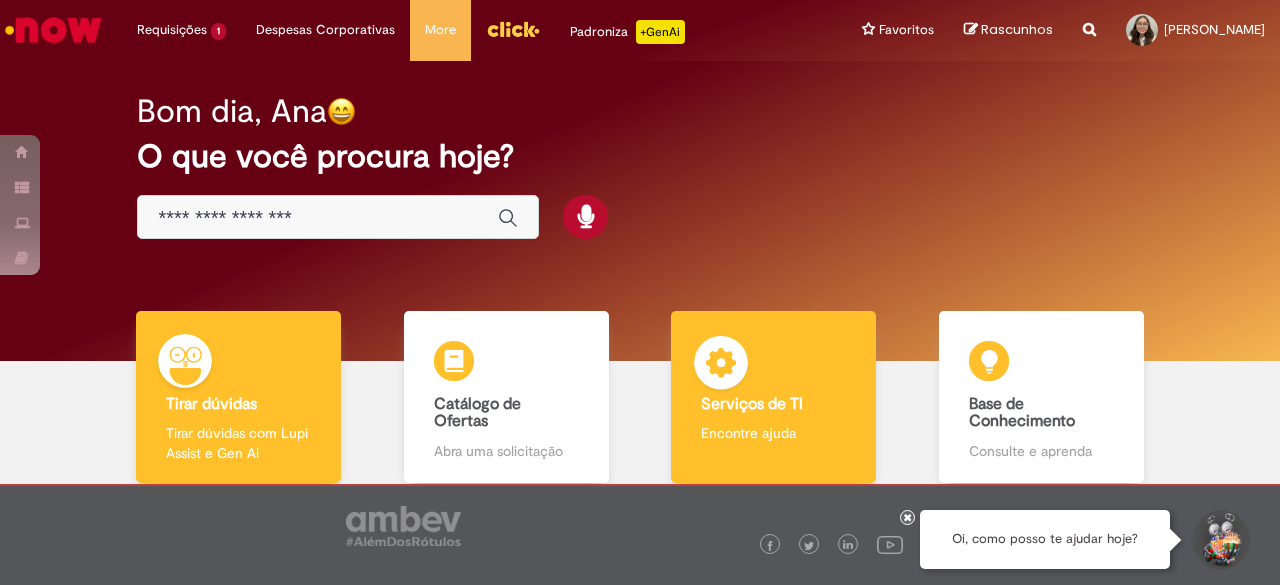 click on "Encontre ajuda" at bounding box center [773, 433] 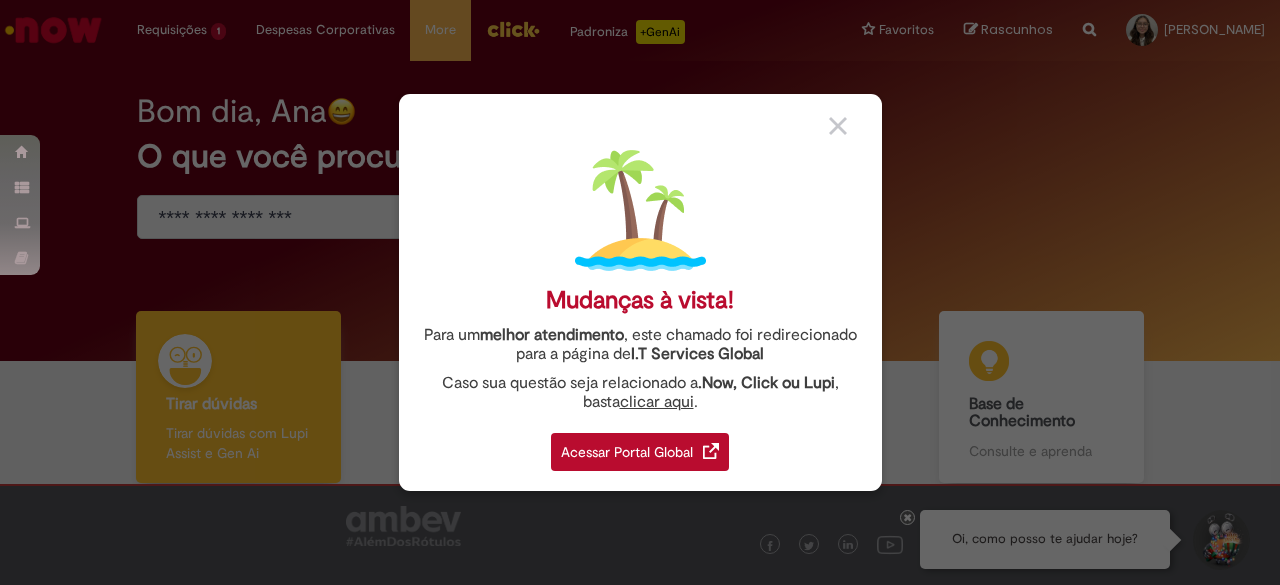 click on "Acessar Portal Global" at bounding box center [640, 452] 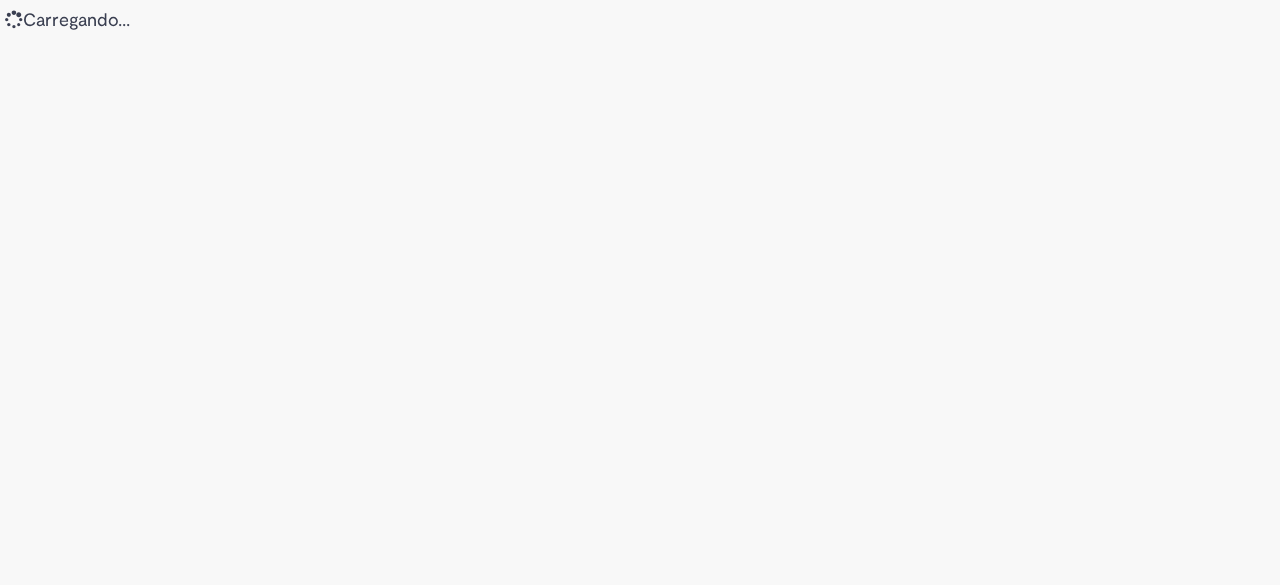 scroll, scrollTop: 0, scrollLeft: 0, axis: both 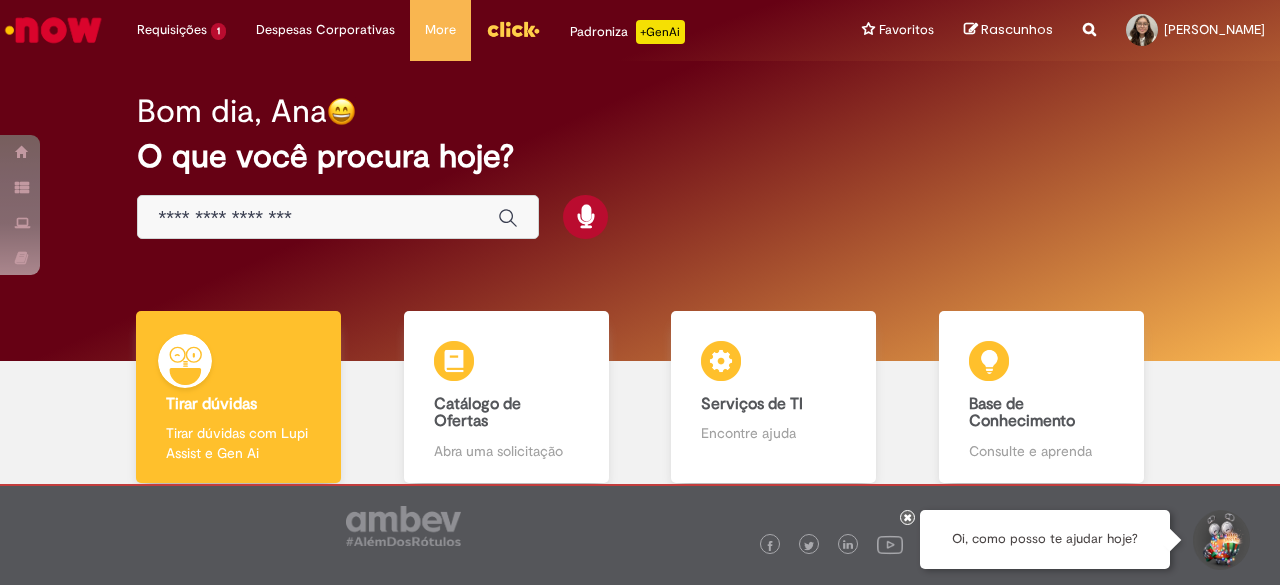 click at bounding box center [338, 217] 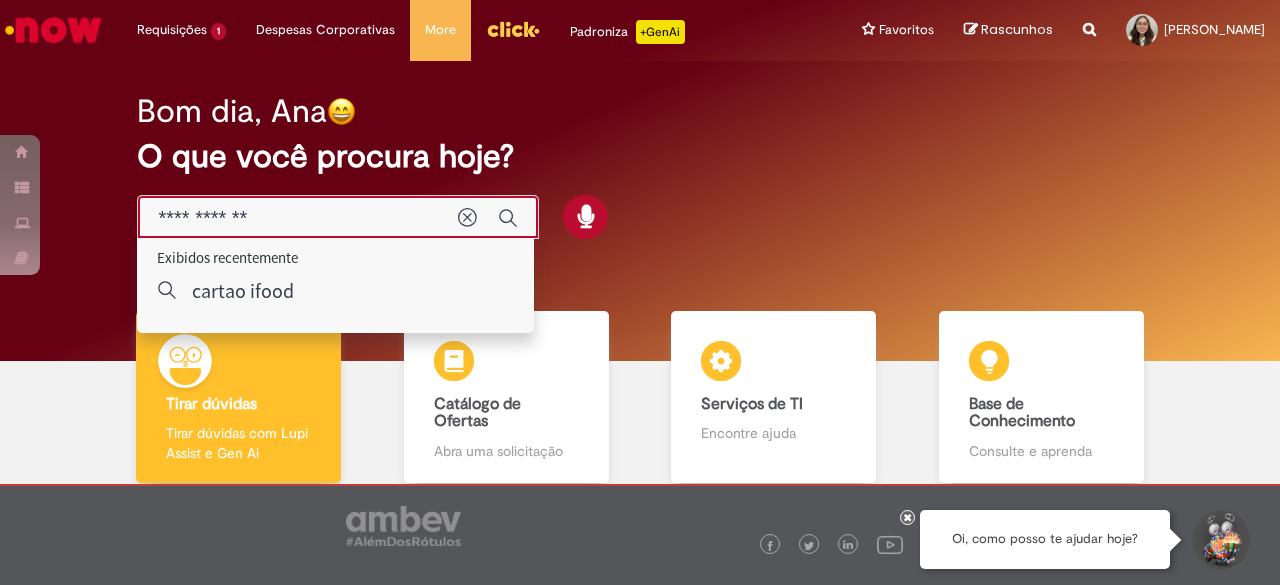 type on "**********" 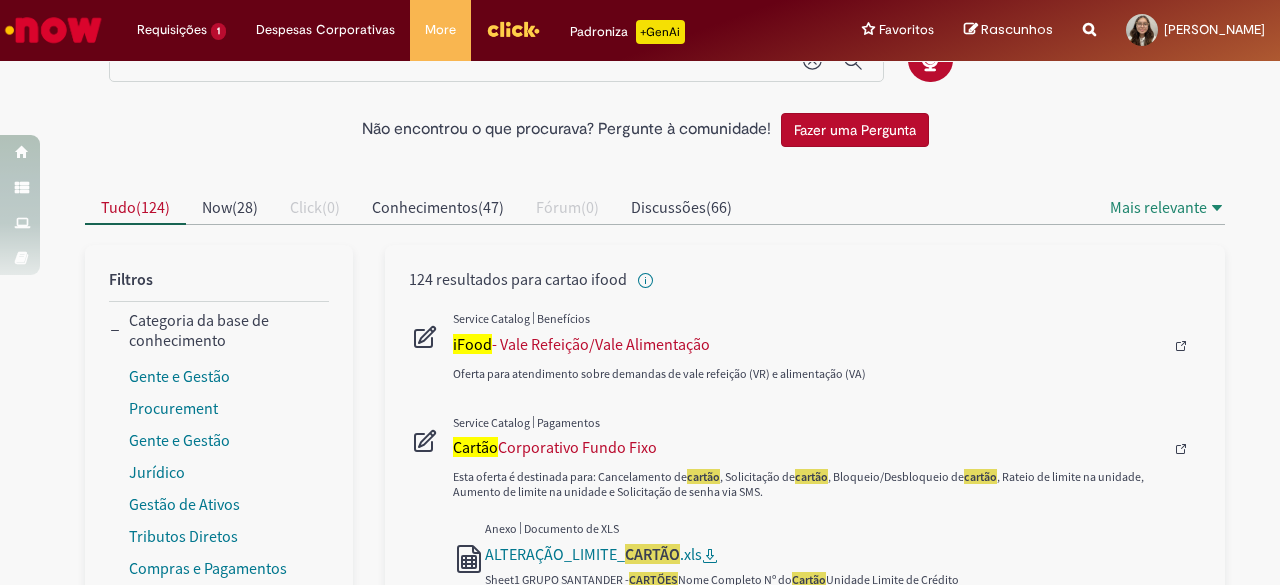 scroll, scrollTop: 0, scrollLeft: 0, axis: both 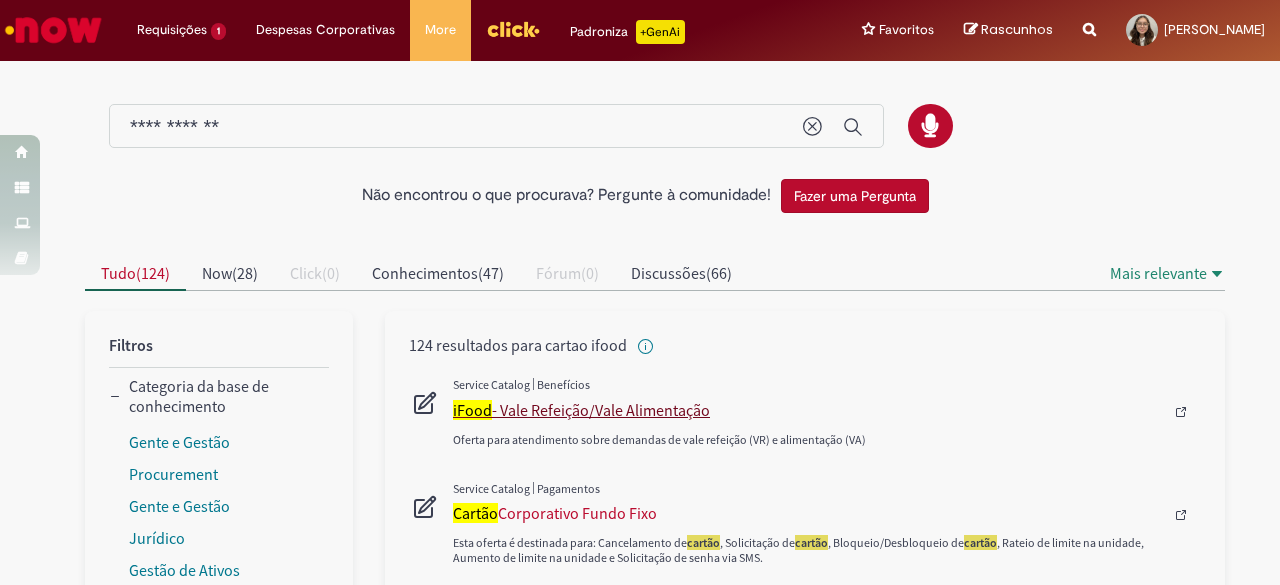 click on "iFood  - Vale Refeição/Vale Alimentação" at bounding box center (808, 410) 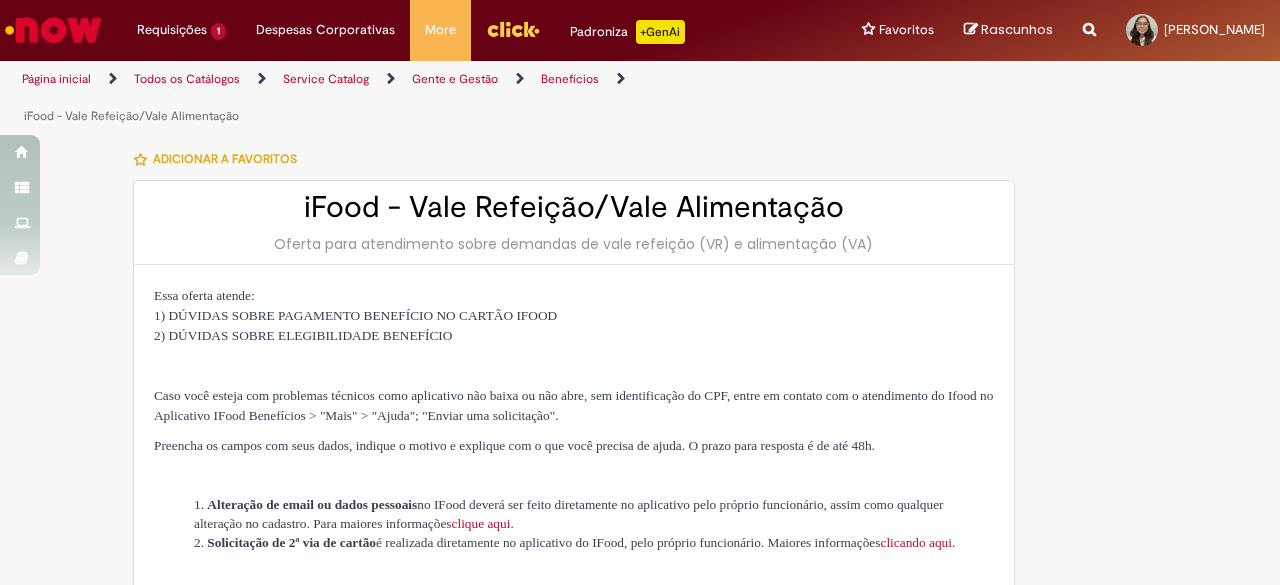 type on "********" 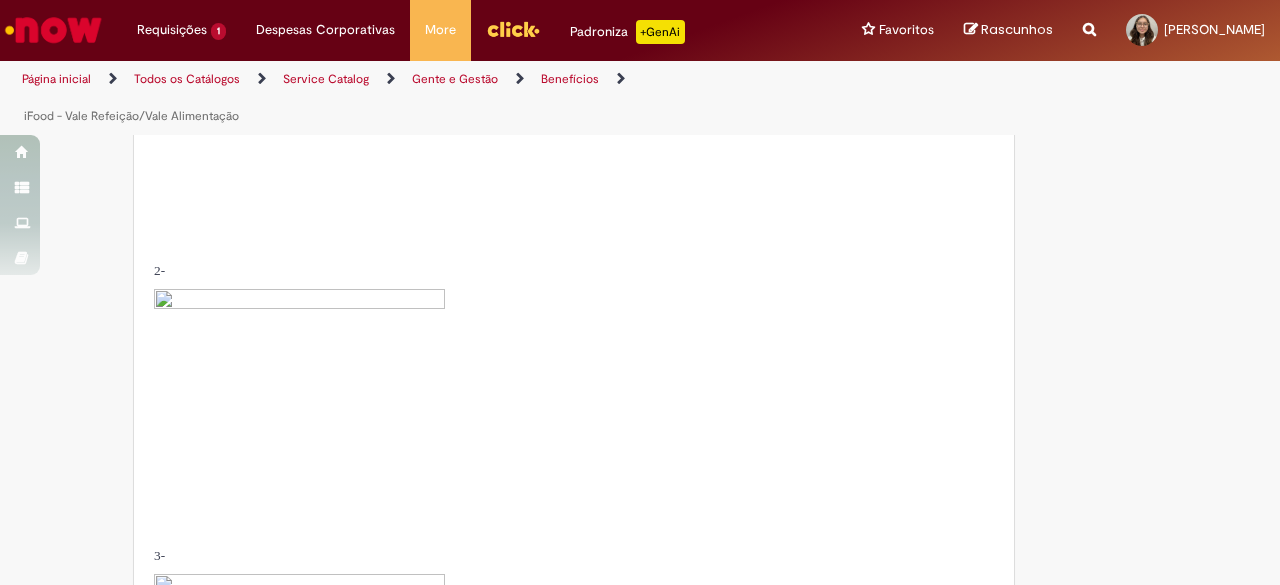 scroll, scrollTop: 800, scrollLeft: 0, axis: vertical 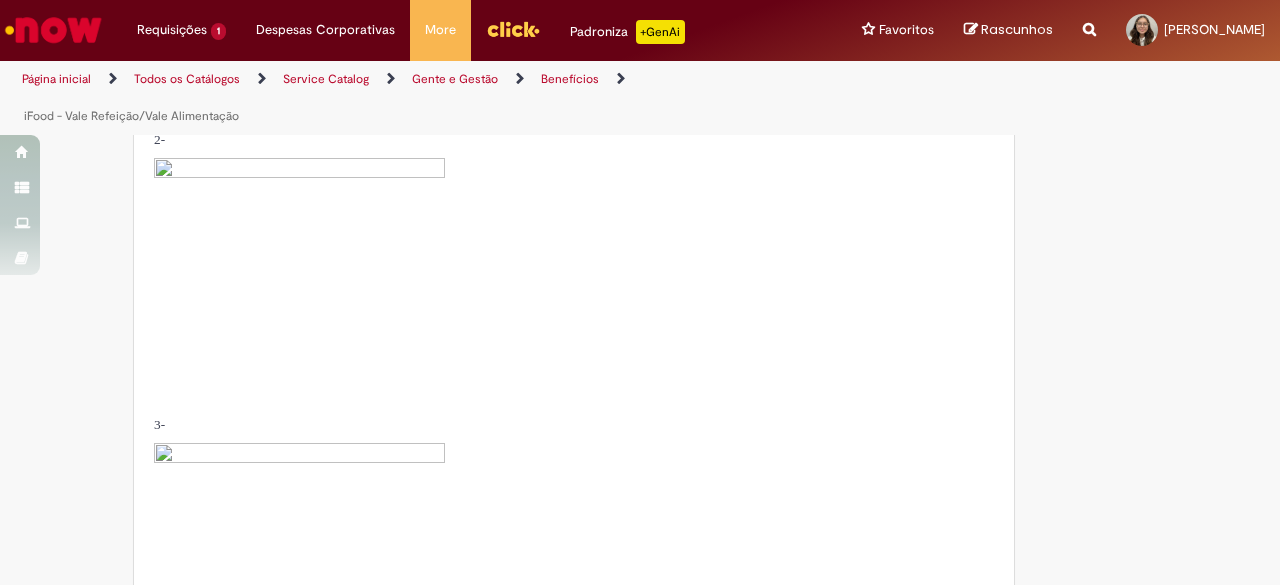 click at bounding box center [299, 269] 